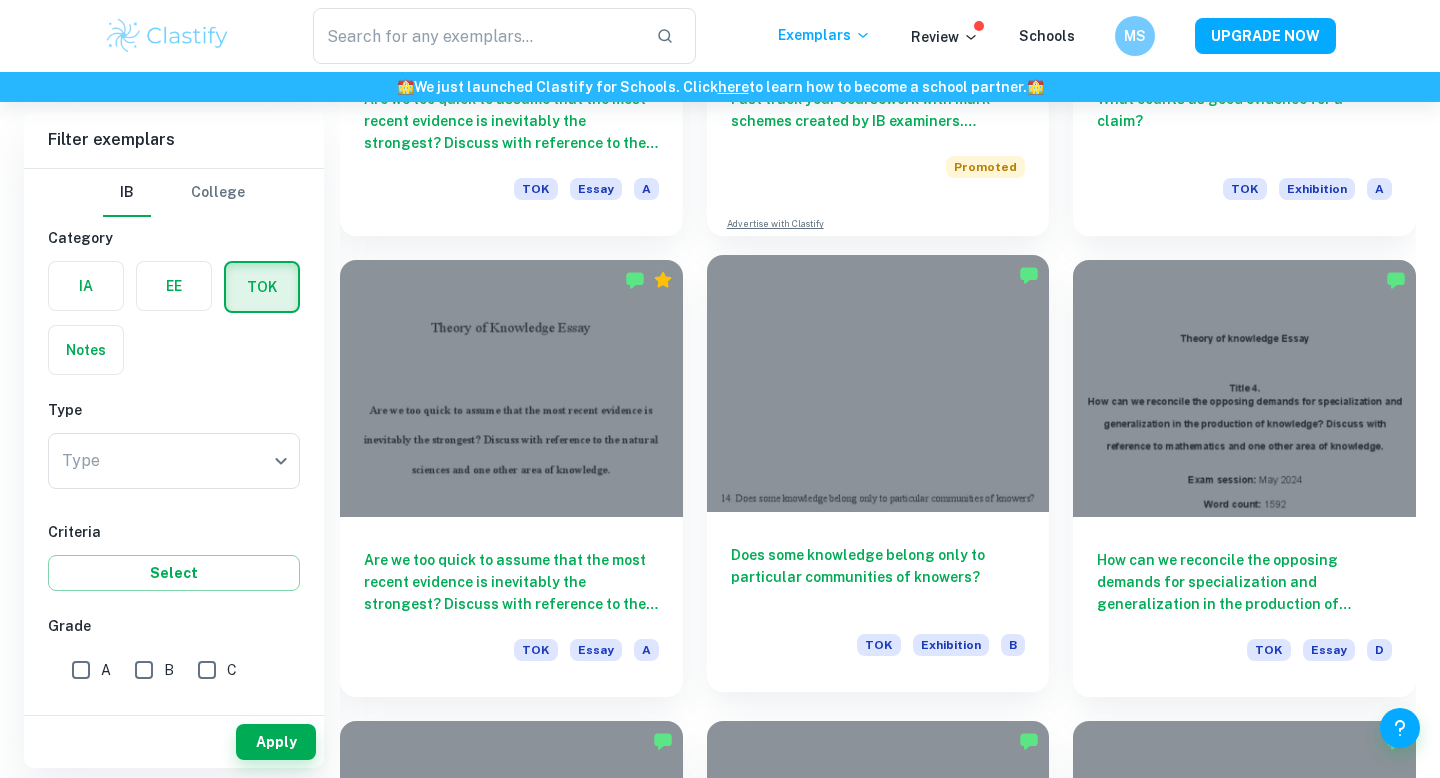 scroll, scrollTop: 4263, scrollLeft: 0, axis: vertical 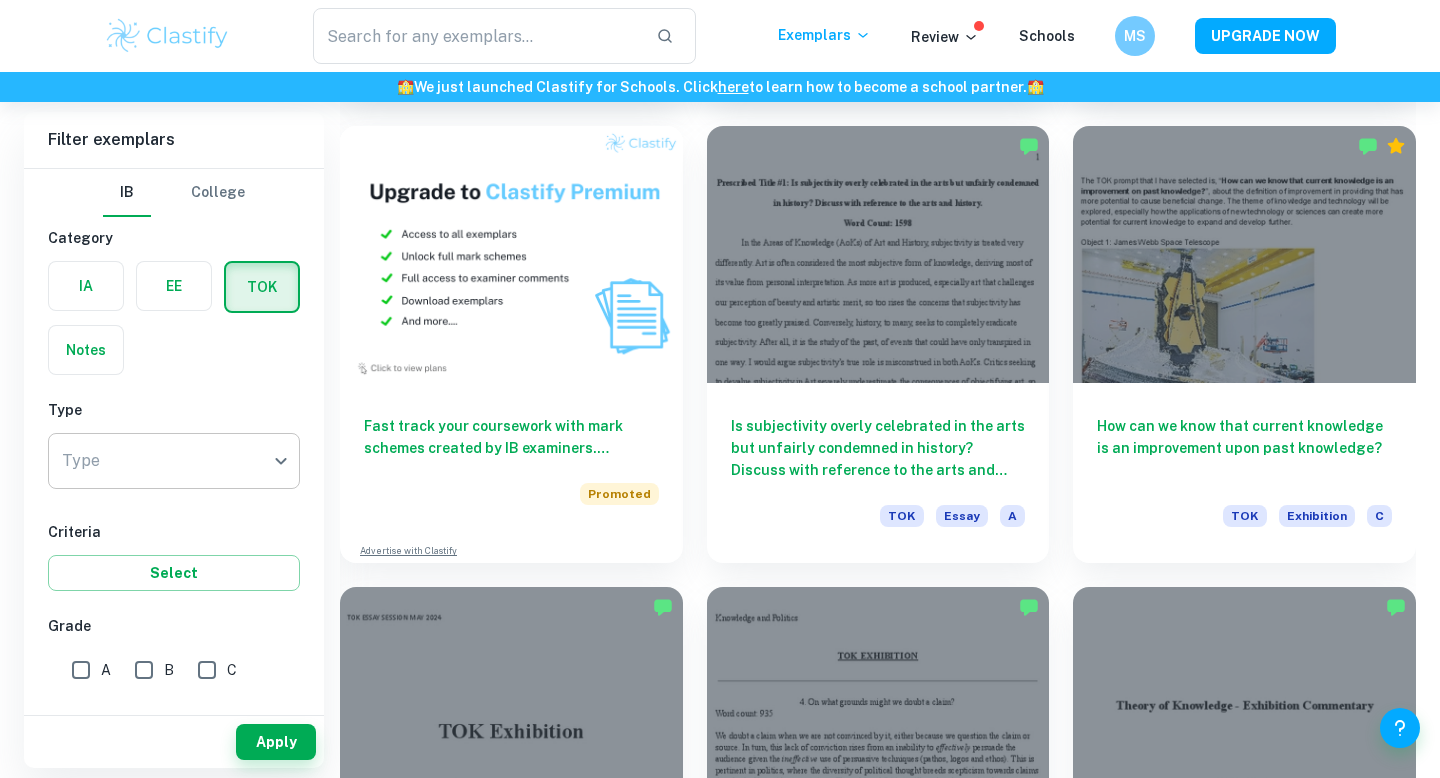 click on "We value your privacy We use cookies to enhance your browsing experience, serve personalised ads or content, and analyse our traffic. By clicking "Accept All", you consent to our use of cookies.   Cookie Policy Customise   Reject All   Accept All   Customise Consent Preferences   We use cookies to help you navigate efficiently and perform certain functions. You will find detailed information about all cookies under each consent category below. The cookies that are categorised as "Necessary" are stored on your browser as they are essential for enabling the basic functionalities of the site. ...  Show more For more information on how Google's third-party cookies operate and handle your data, see:   Google Privacy Policy Necessary Always Active Necessary cookies are required to enable the basic features of this site, such as providing secure log-in or adjusting your consent preferences. These cookies do not store any personally identifiable data. Functional Analytics Performance Advertisement Uncategorised" at bounding box center [720, -8257] 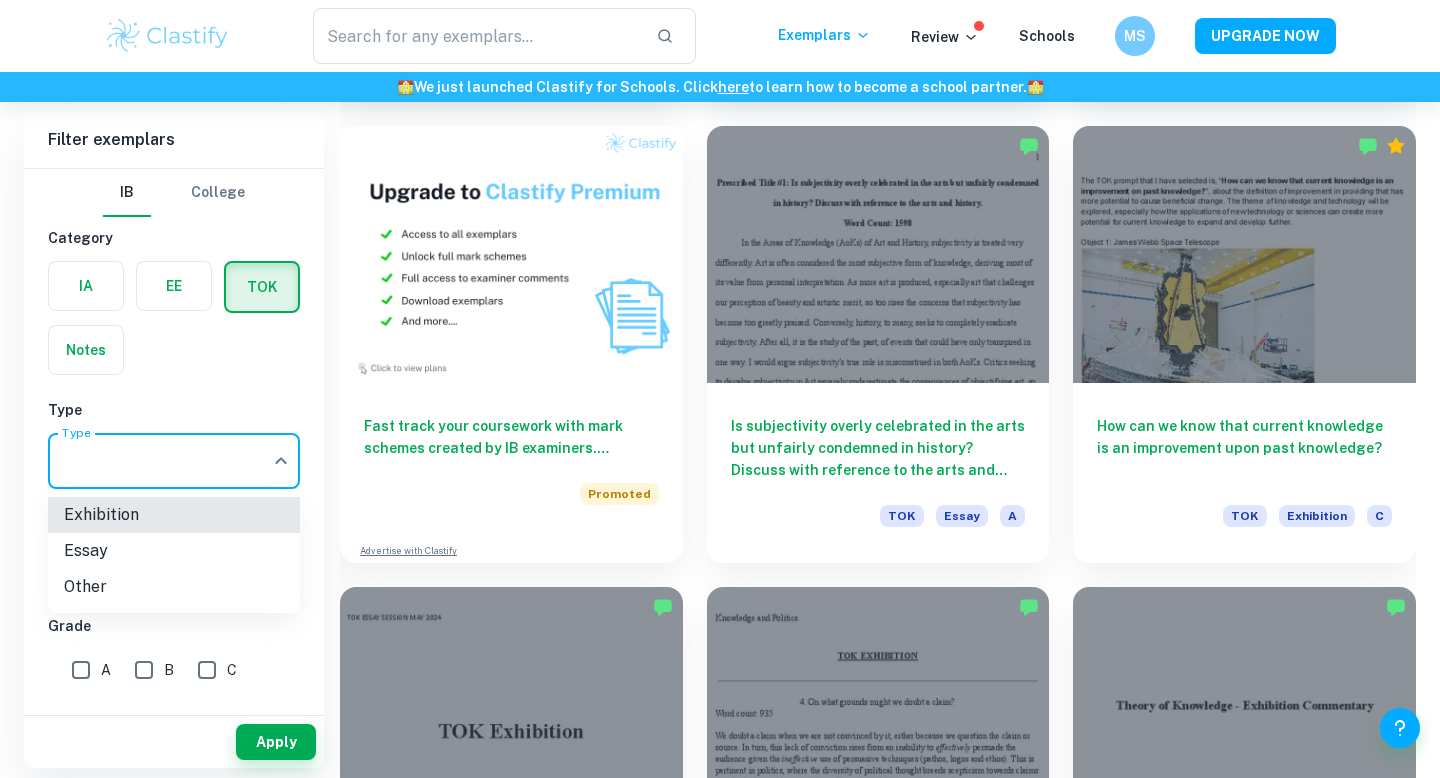 click on "Exhibition" at bounding box center [174, 515] 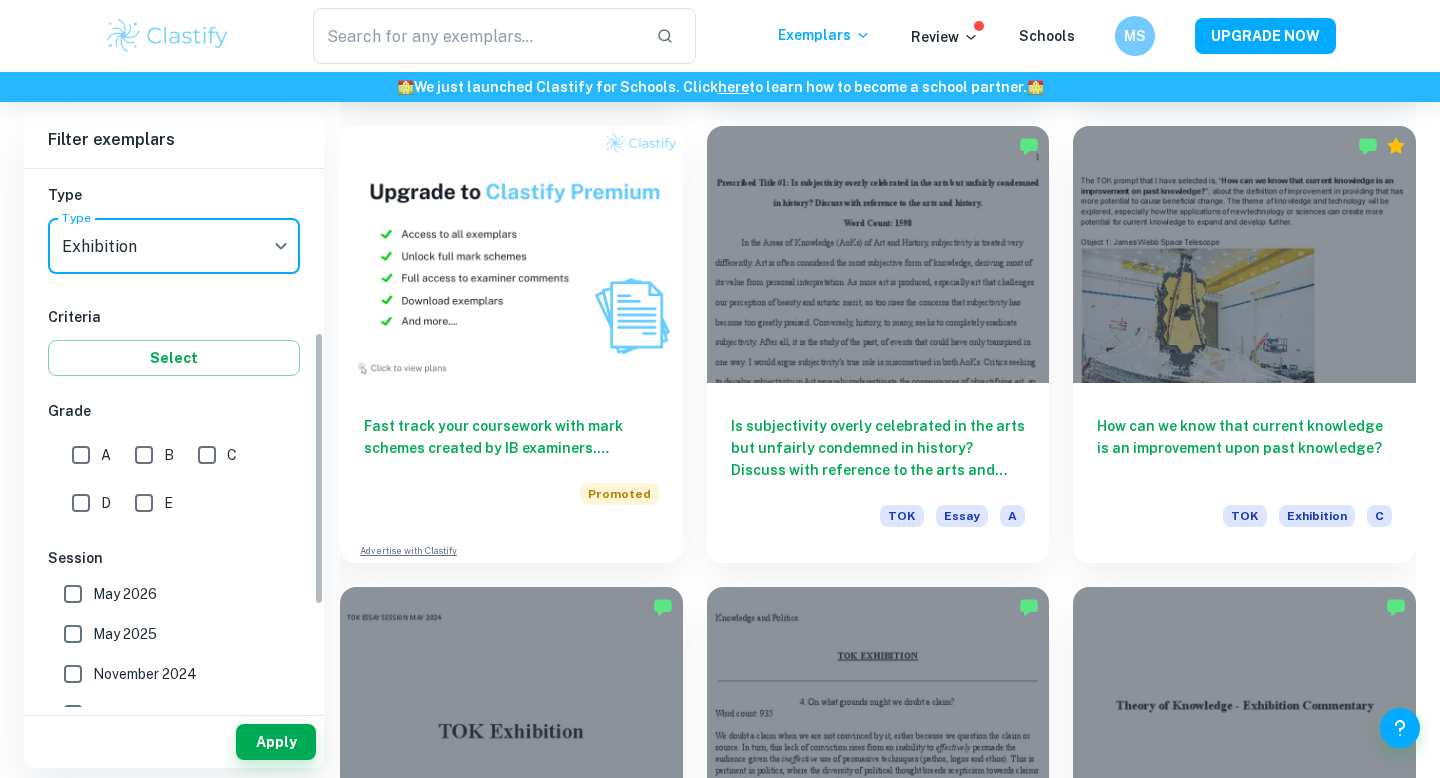 scroll, scrollTop: 406, scrollLeft: 0, axis: vertical 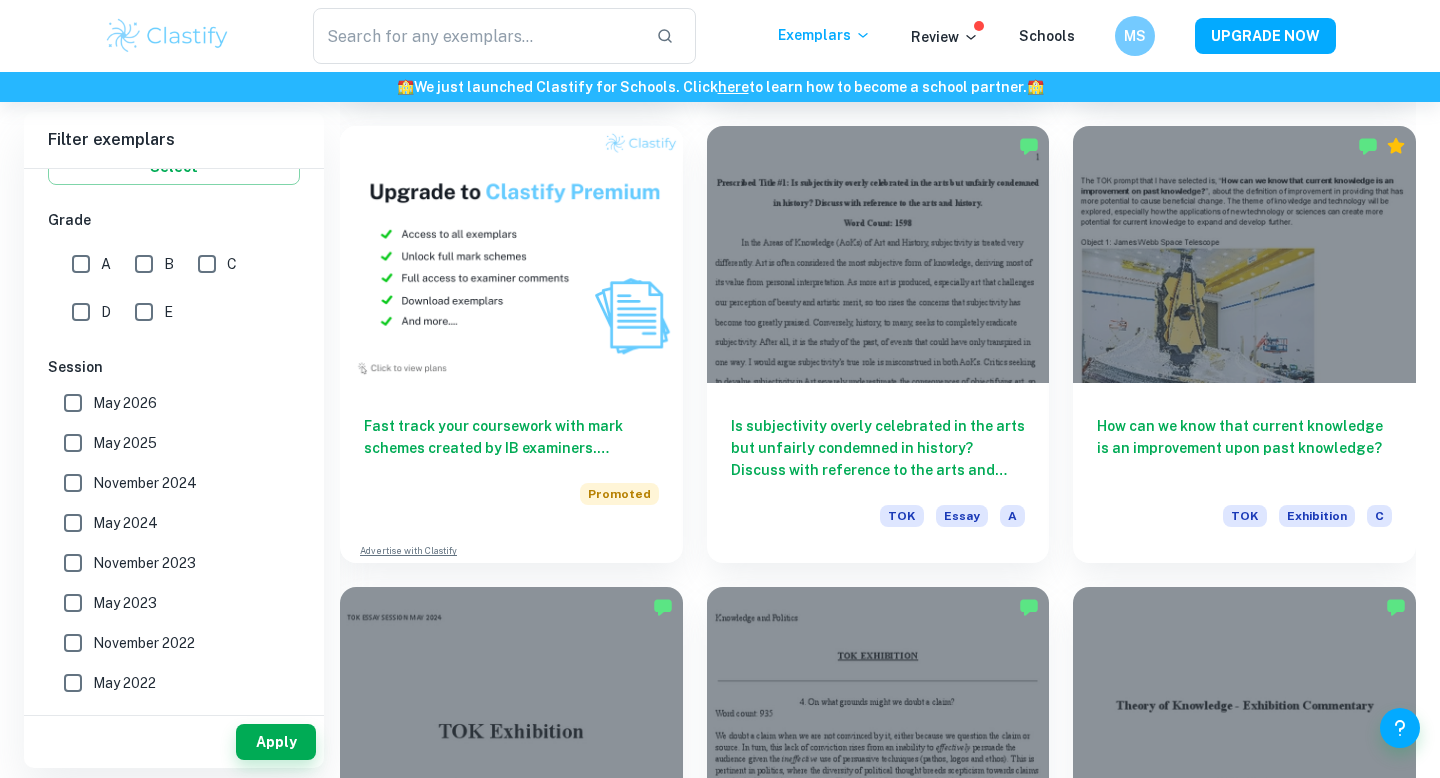 click on "E" at bounding box center [144, 312] 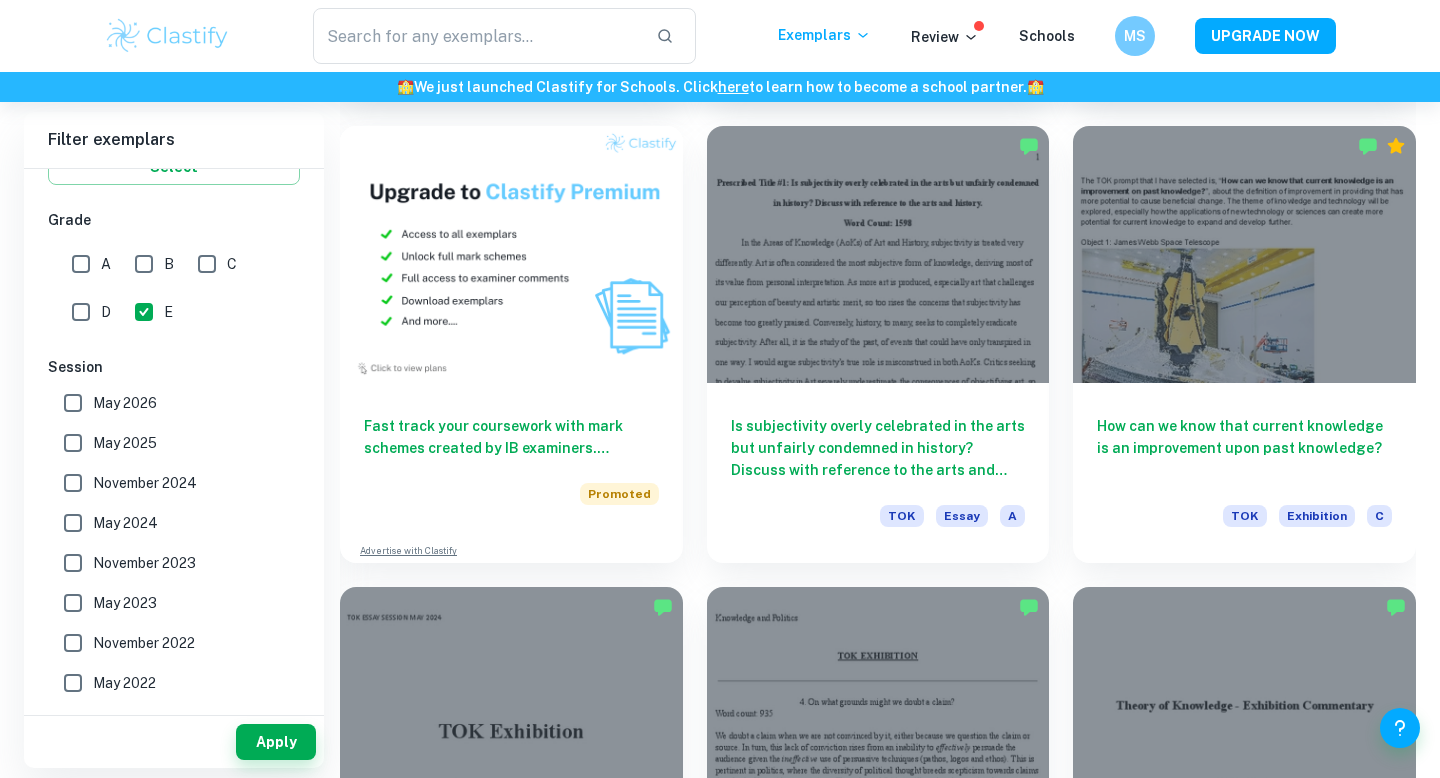 click on "D" at bounding box center (81, 312) 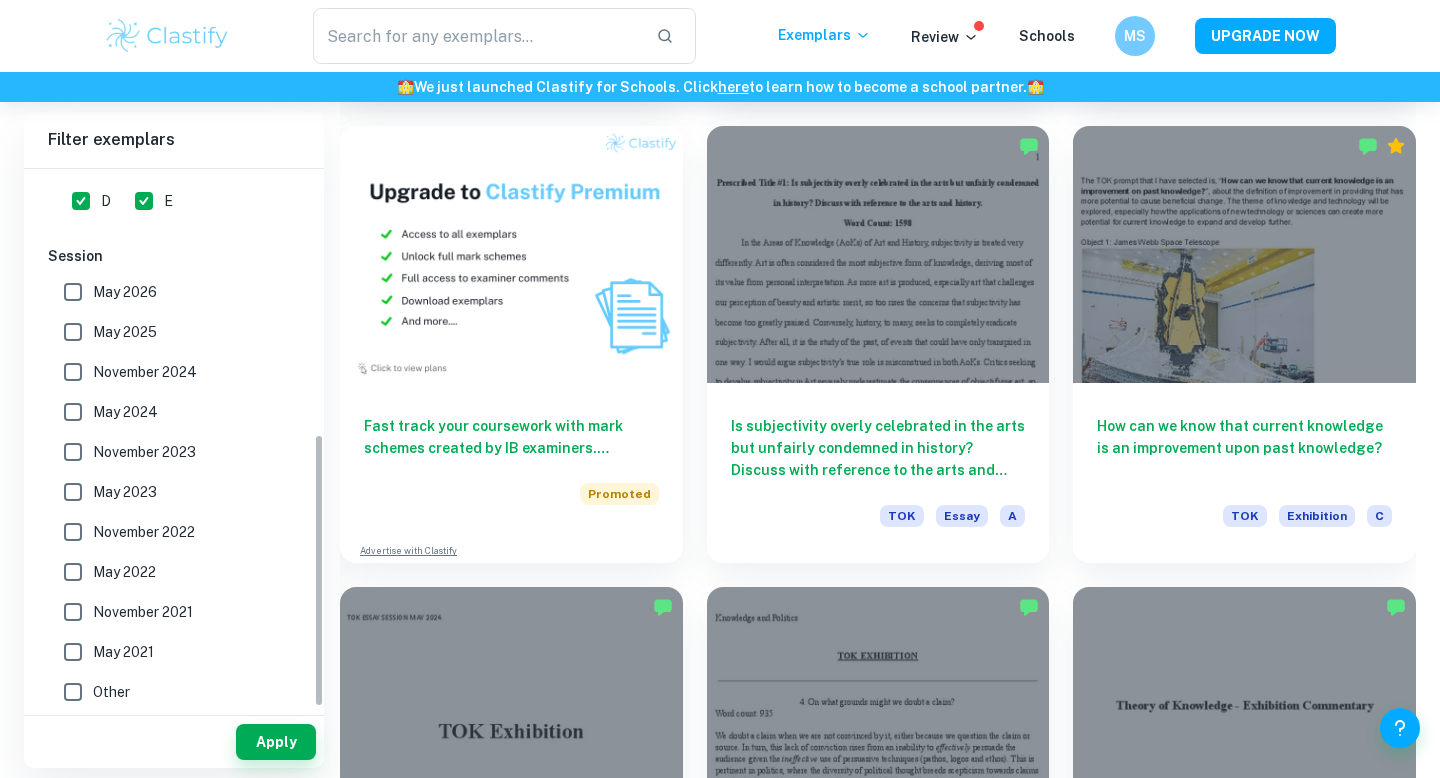 scroll, scrollTop: 522, scrollLeft: 0, axis: vertical 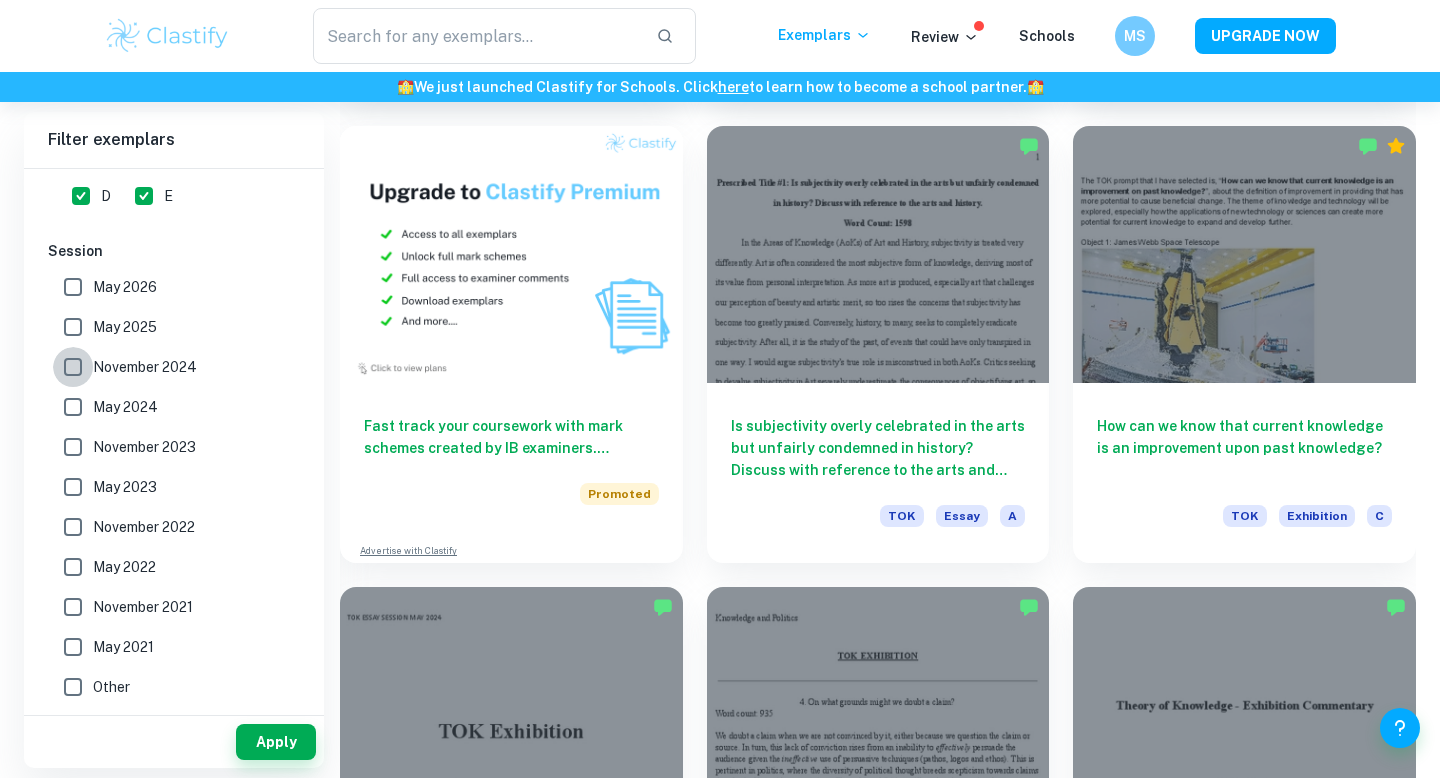 click on "November 2024" at bounding box center [73, 367] 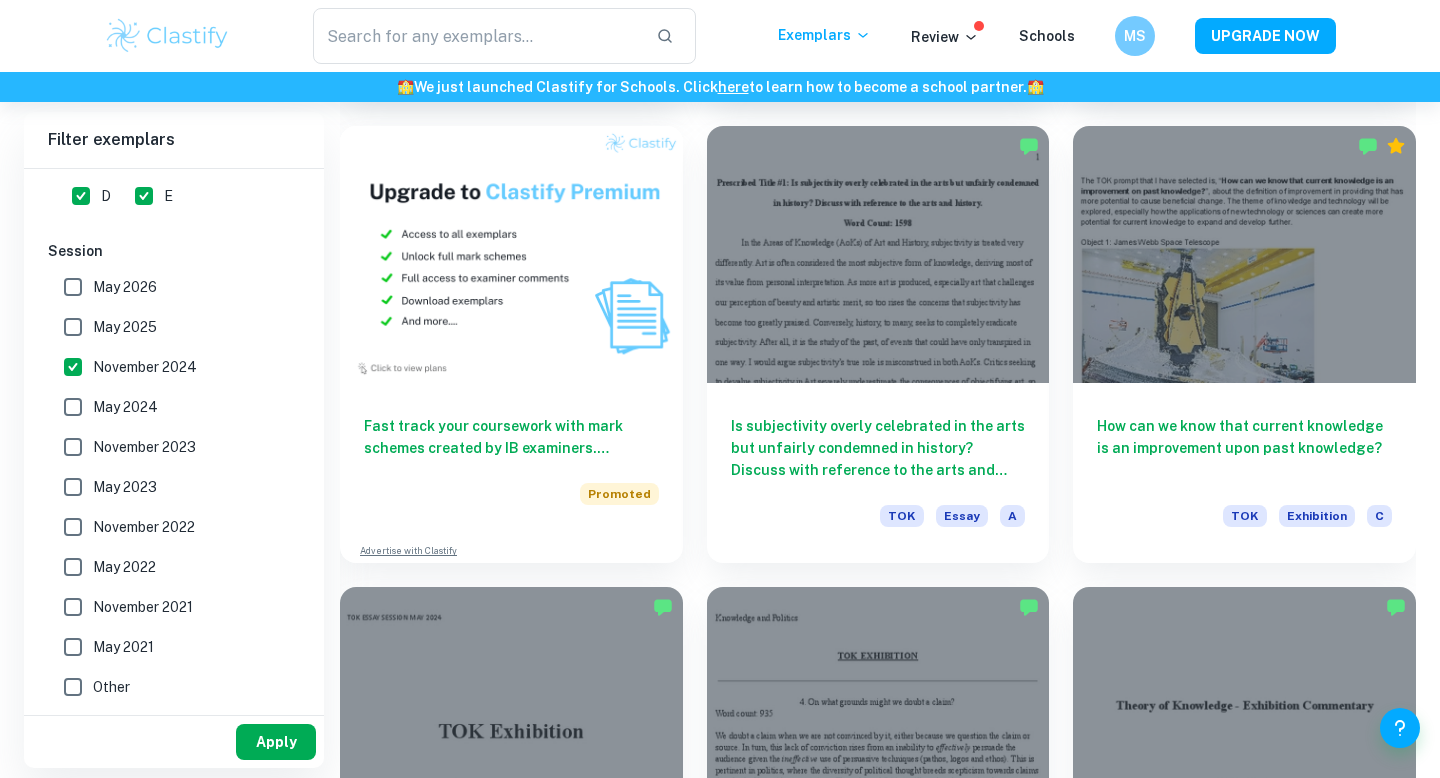click on "Apply" at bounding box center [276, 742] 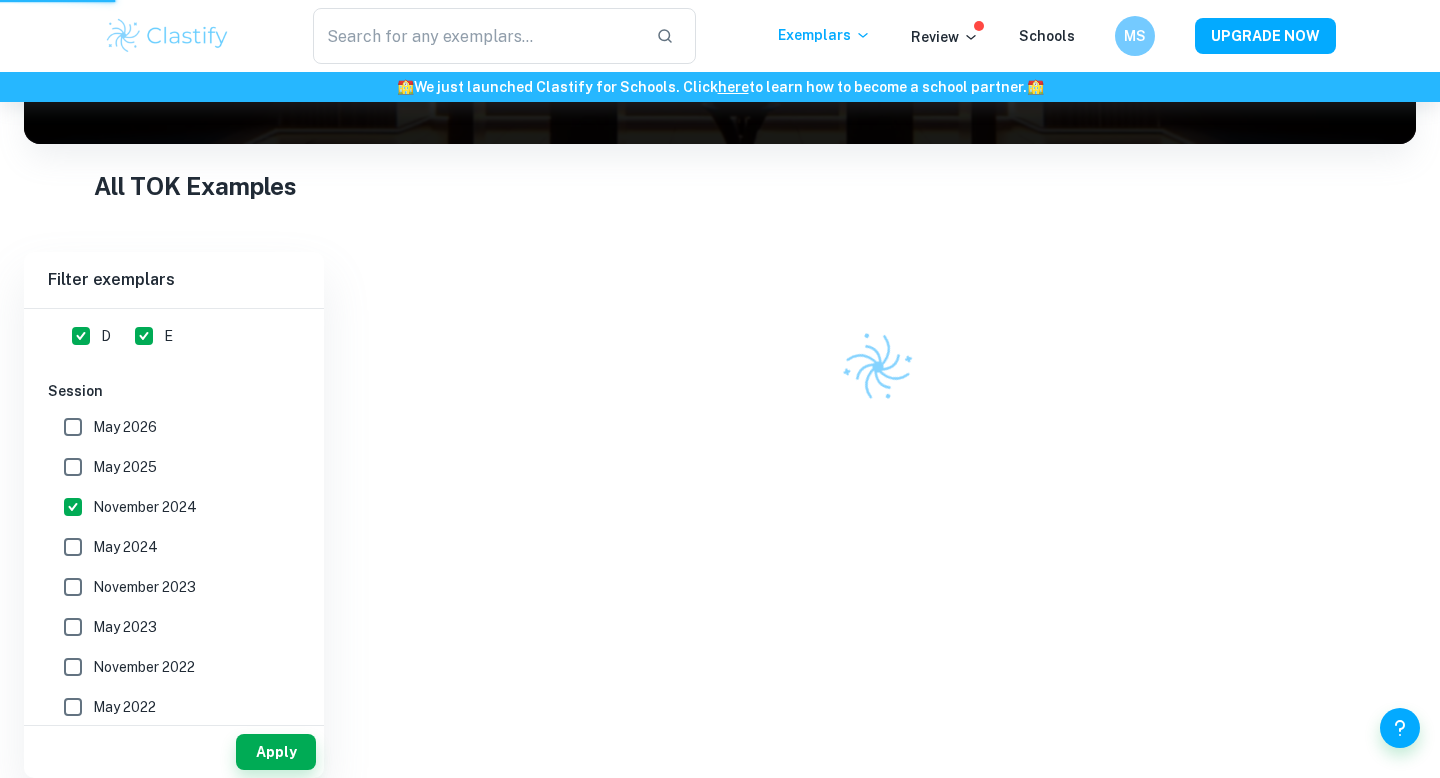 scroll, scrollTop: 244, scrollLeft: 0, axis: vertical 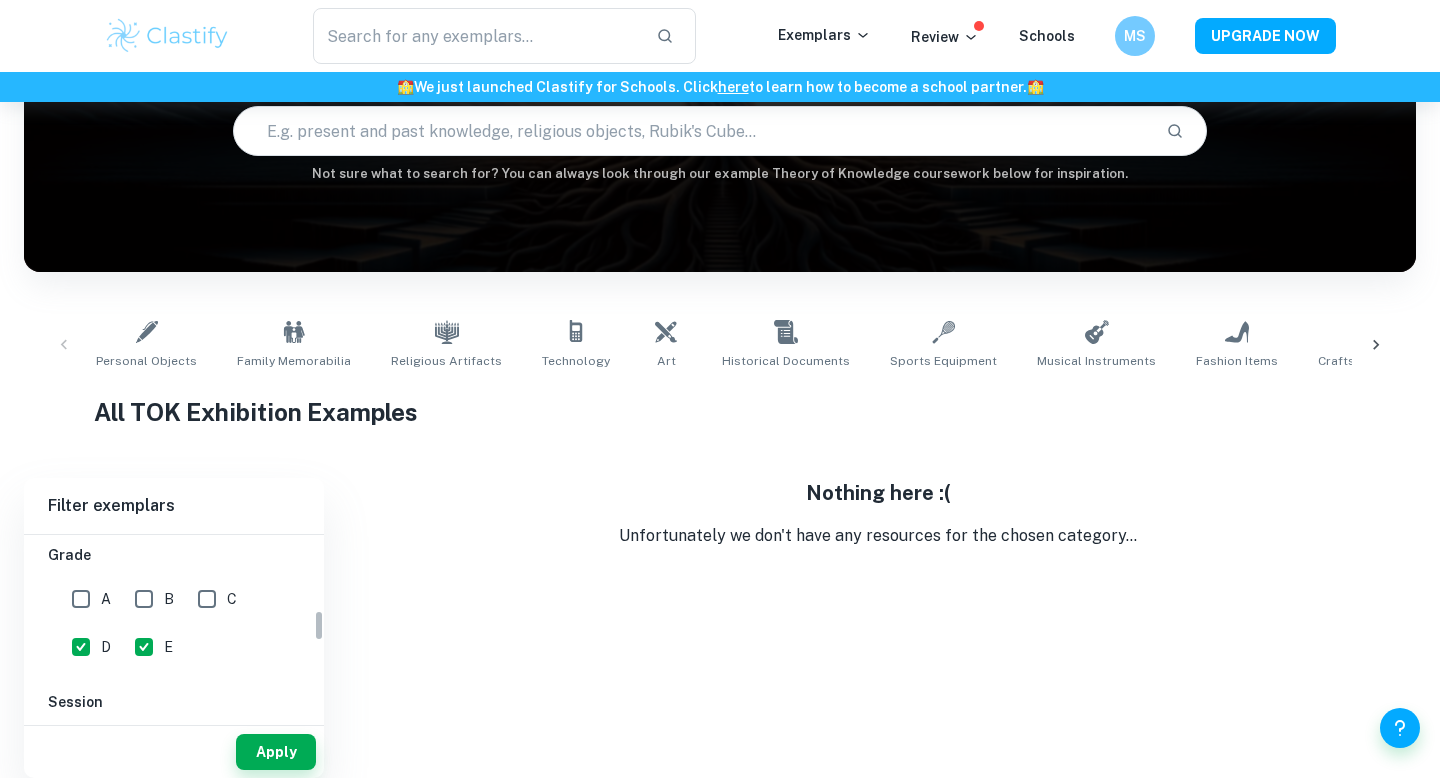 click on "C" at bounding box center [207, 599] 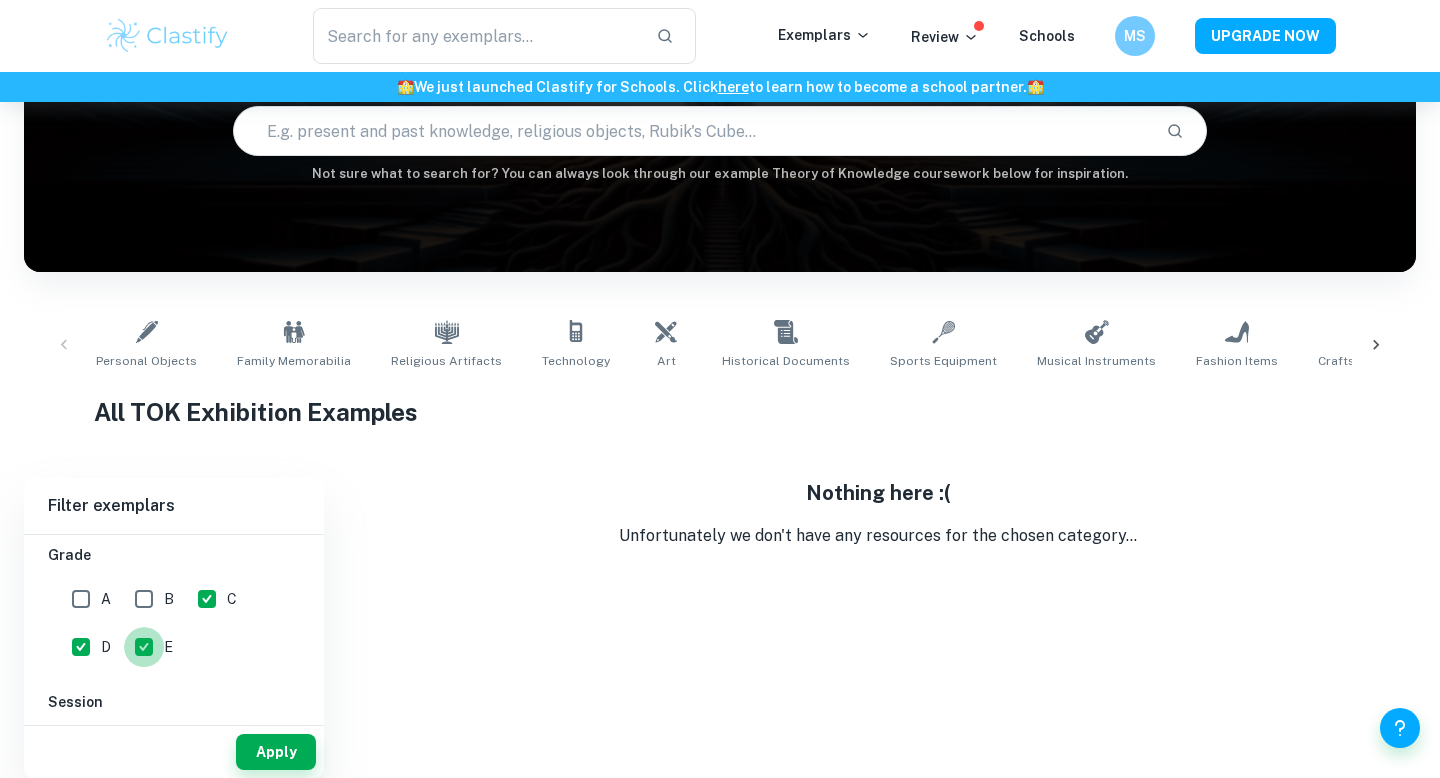 click on "E" at bounding box center [144, 647] 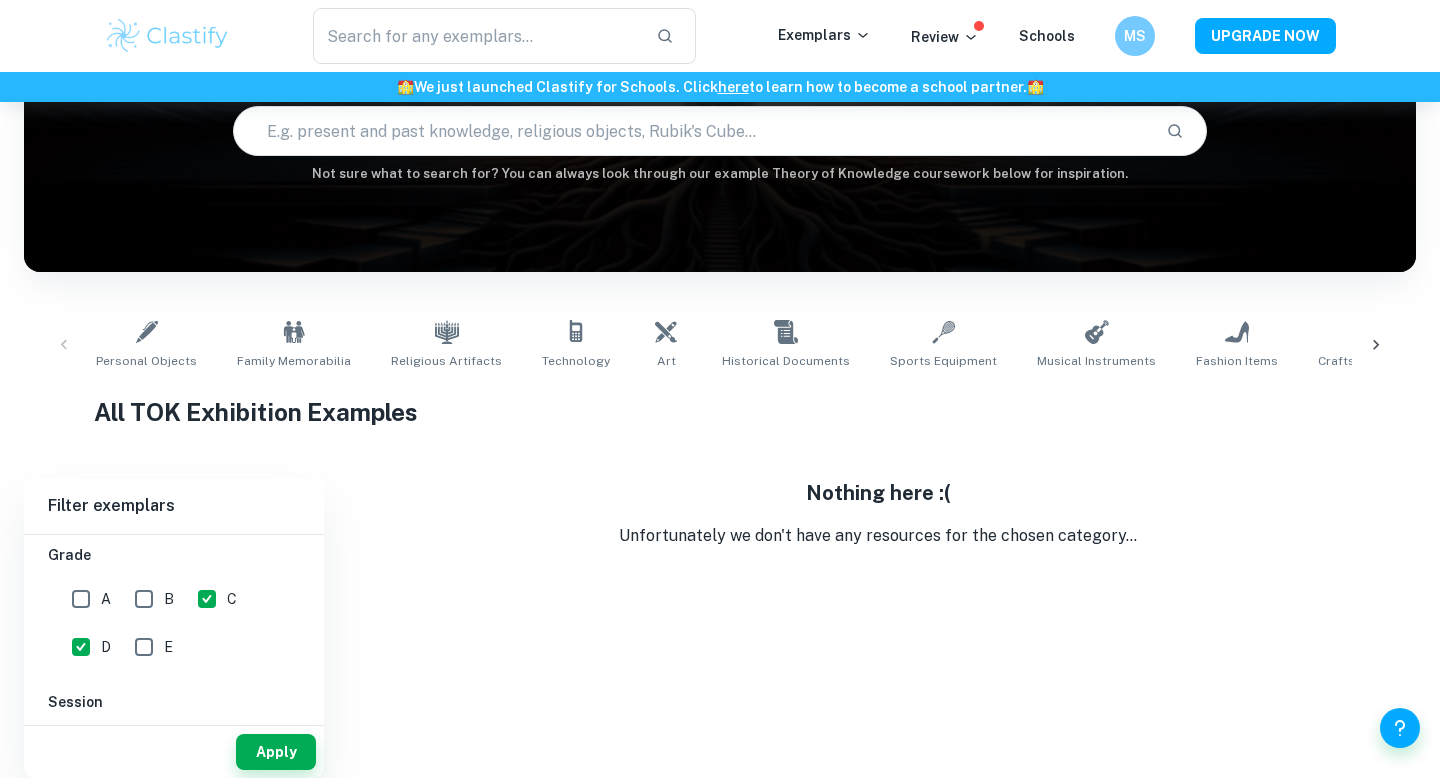 click on "D" at bounding box center (81, 647) 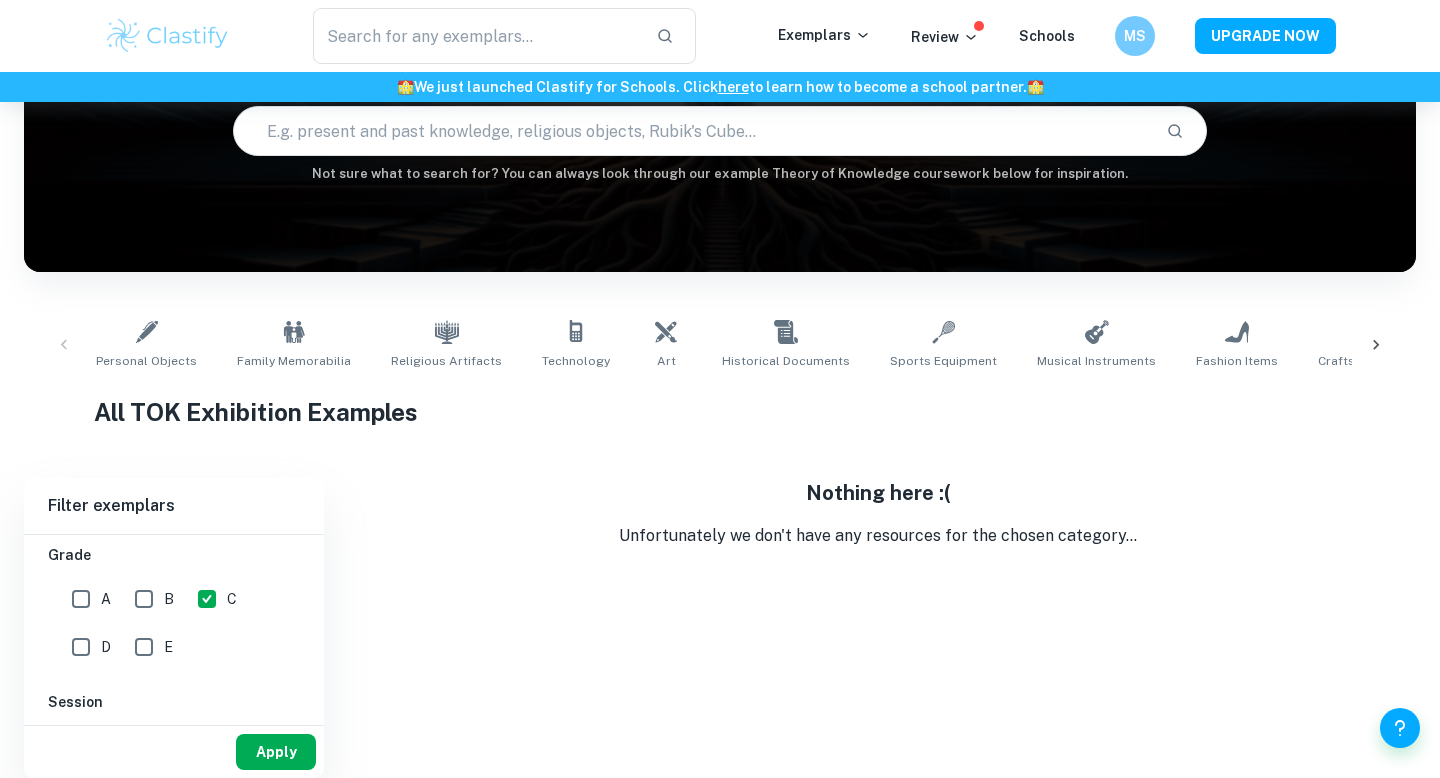 click on "Apply" at bounding box center [276, 752] 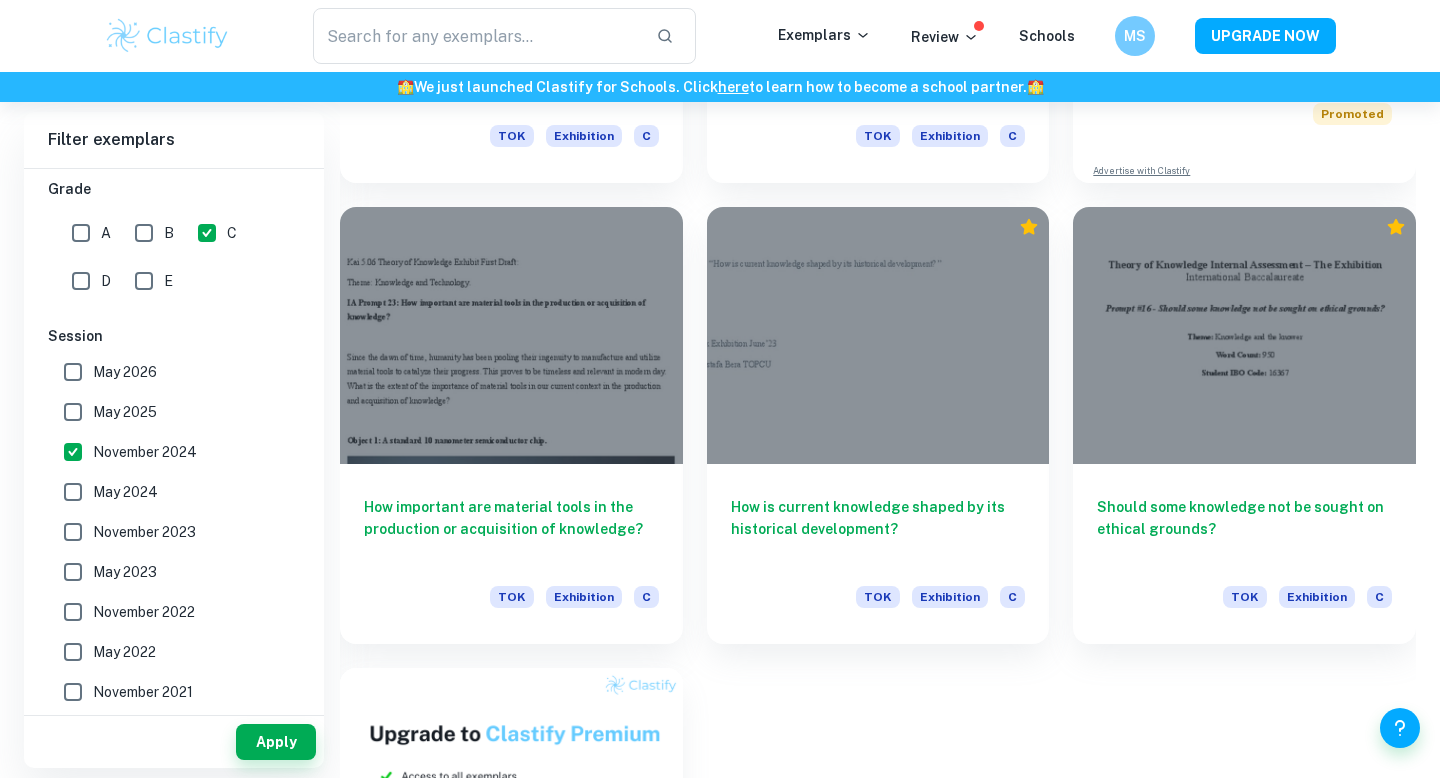 scroll, scrollTop: 930, scrollLeft: 0, axis: vertical 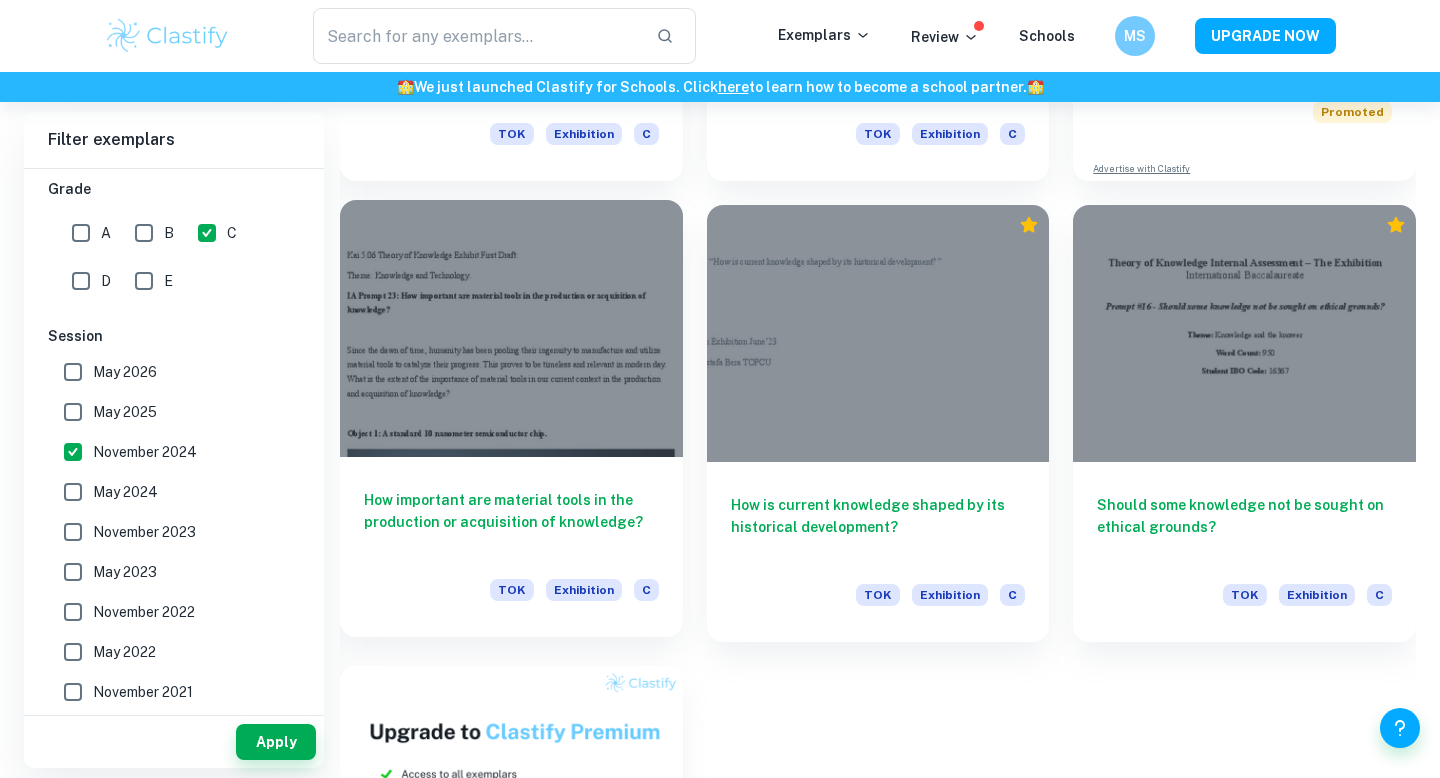 click at bounding box center (511, 328) 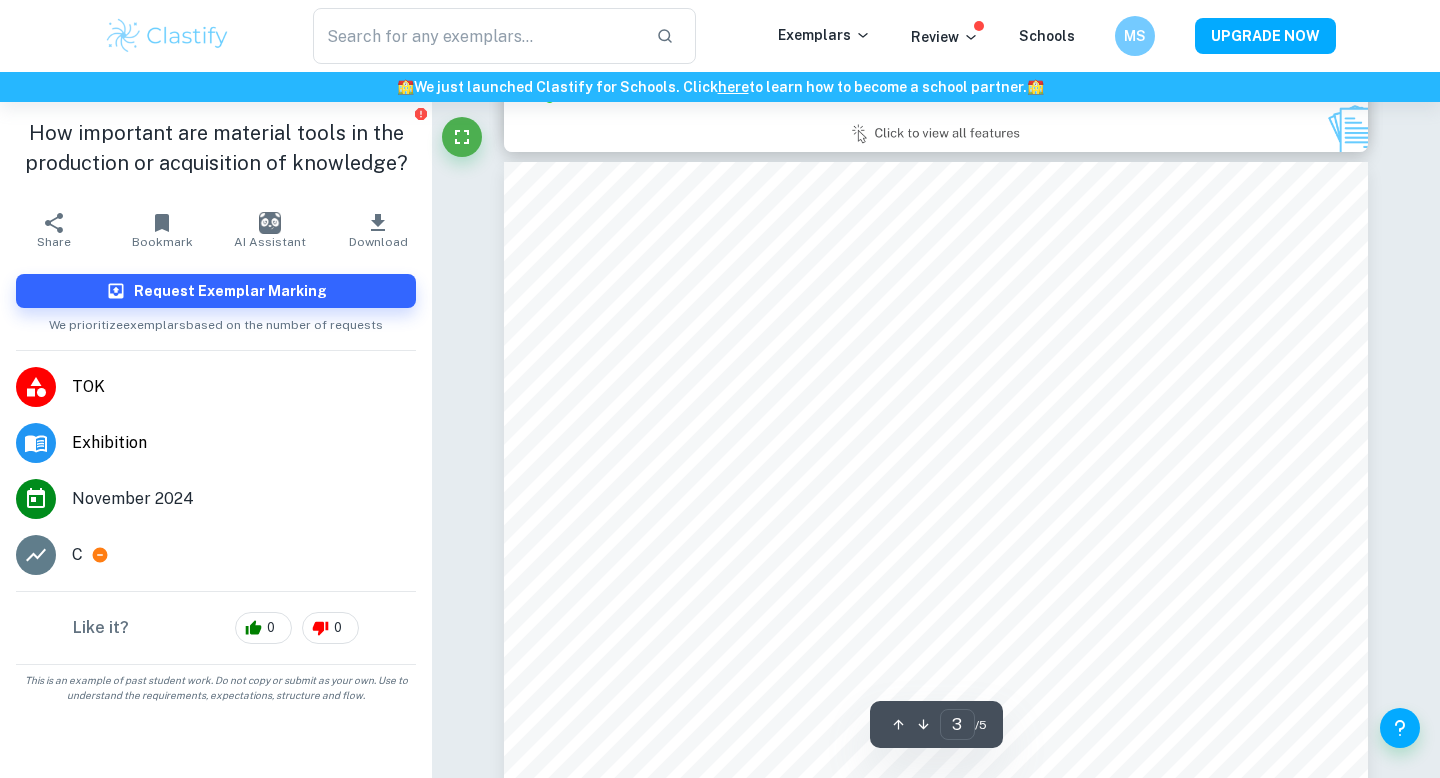 scroll, scrollTop: 2503, scrollLeft: 0, axis: vertical 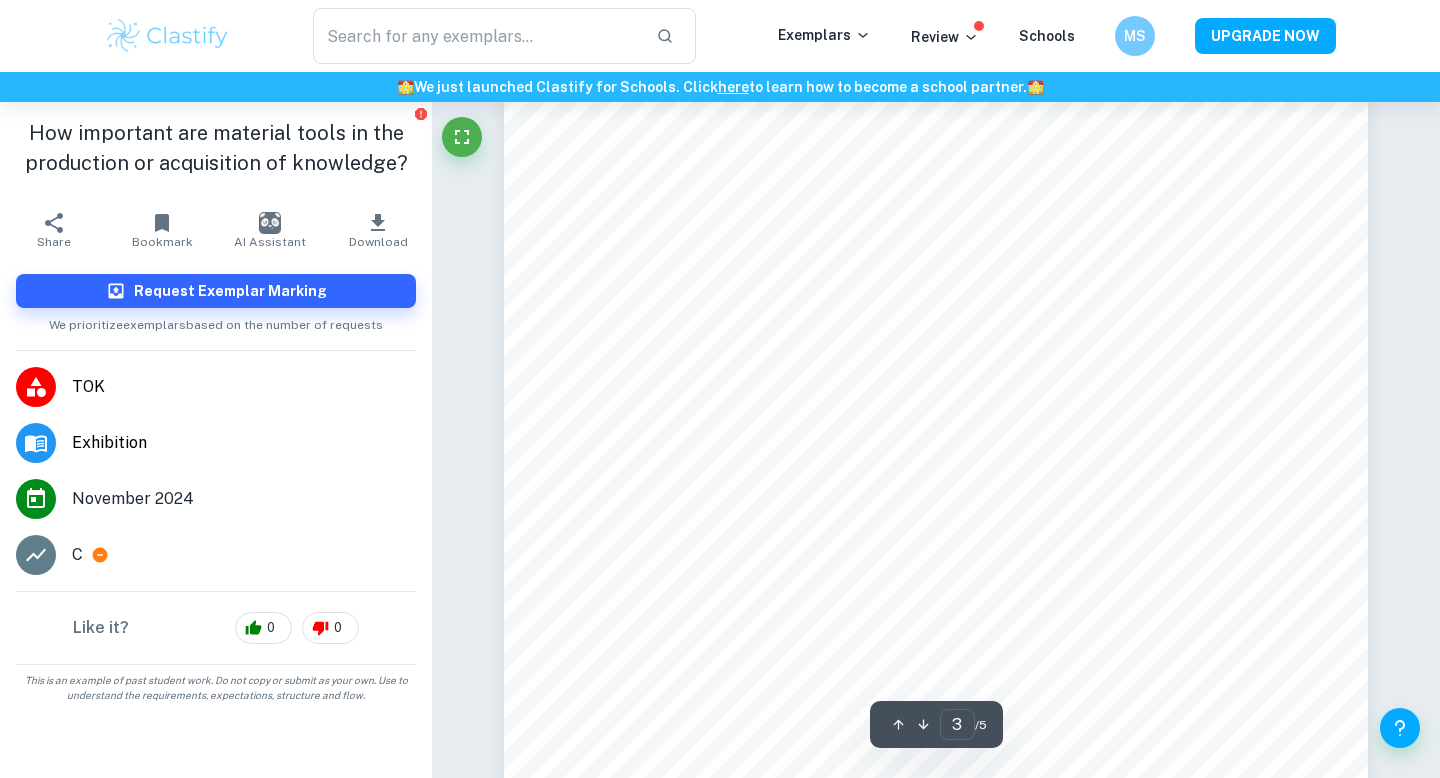 type on "4" 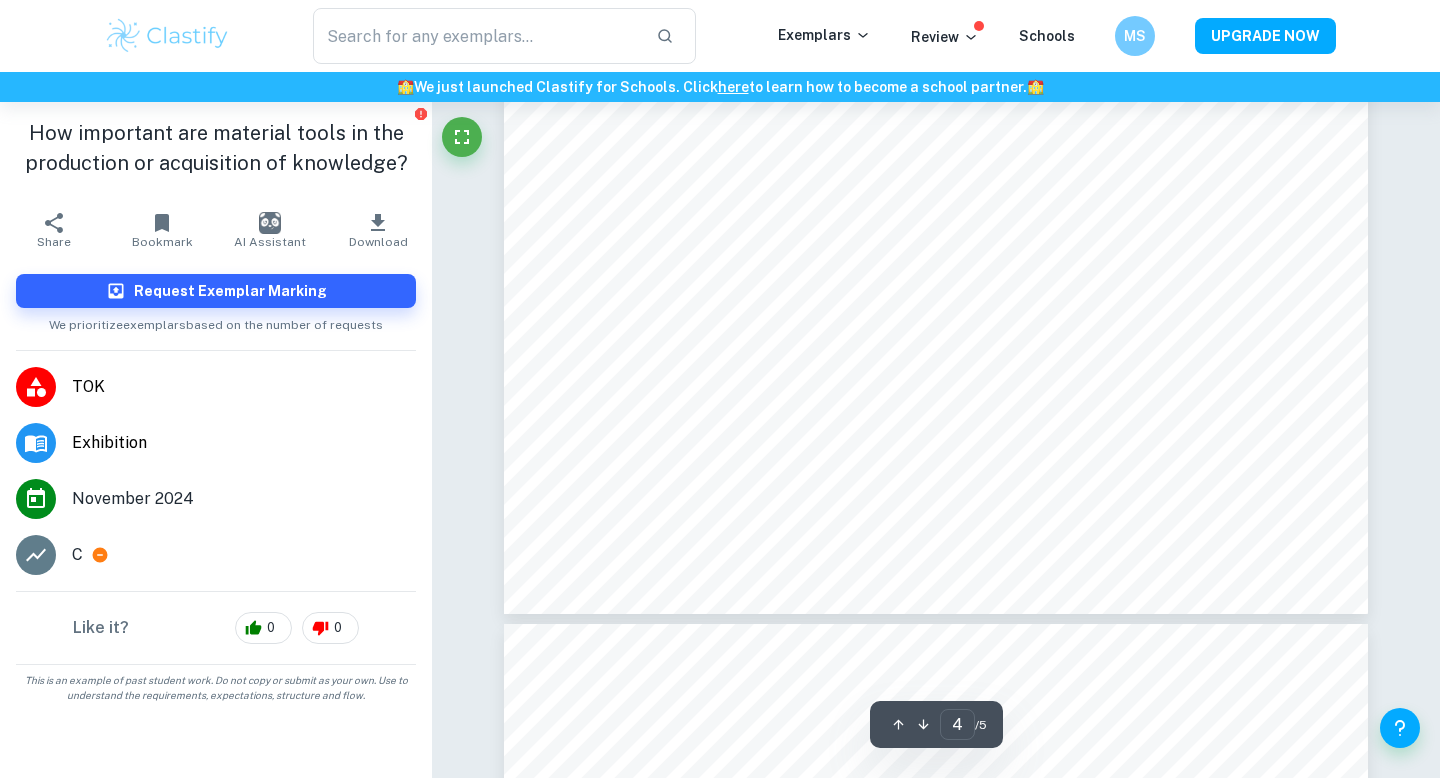 scroll, scrollTop: 4382, scrollLeft: 0, axis: vertical 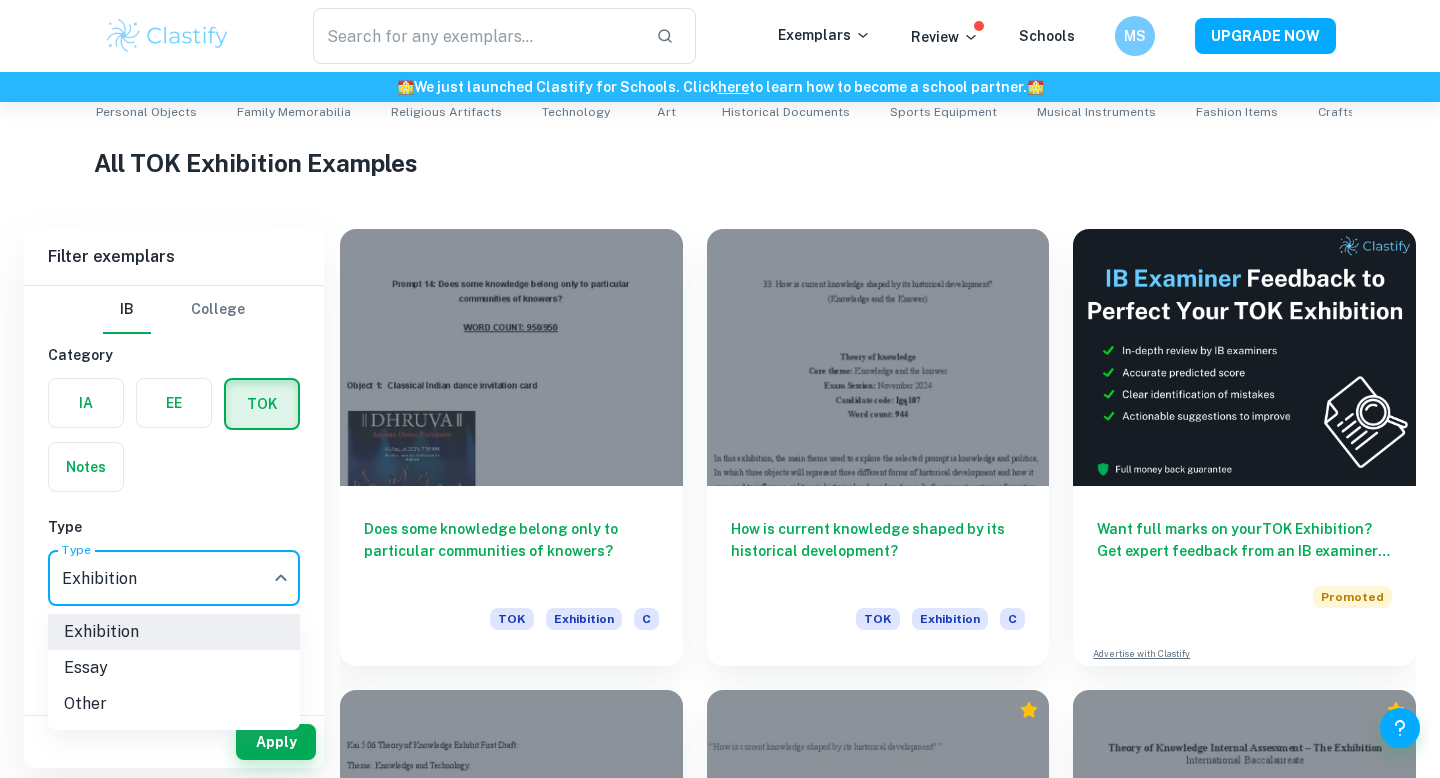 click on "We value your privacy We use cookies to enhance your browsing experience, serve personalised ads or content, and analyse our traffic. By clicking "Accept All", you consent to our use of cookies.   Cookie Policy Customise   Reject All   Accept All   Customise Consent Preferences   We use cookies to help you navigate efficiently and perform certain functions. You will find detailed information about all cookies under each consent category below. The cookies that are categorised as "Necessary" are stored on your browser as they are essential for enabling the basic functionalities of the site. ...  Show more For more information on how Google's third-party cookies operate and handle your data, see:   Google Privacy Policy Necessary Always Active Necessary cookies are required to enable the basic features of this site, such as providing secure log-in or adjusting your consent preferences. These cookies do not store any personally identifiable data. Functional Analytics Performance Advertisement Uncategorised" at bounding box center (720, 46) 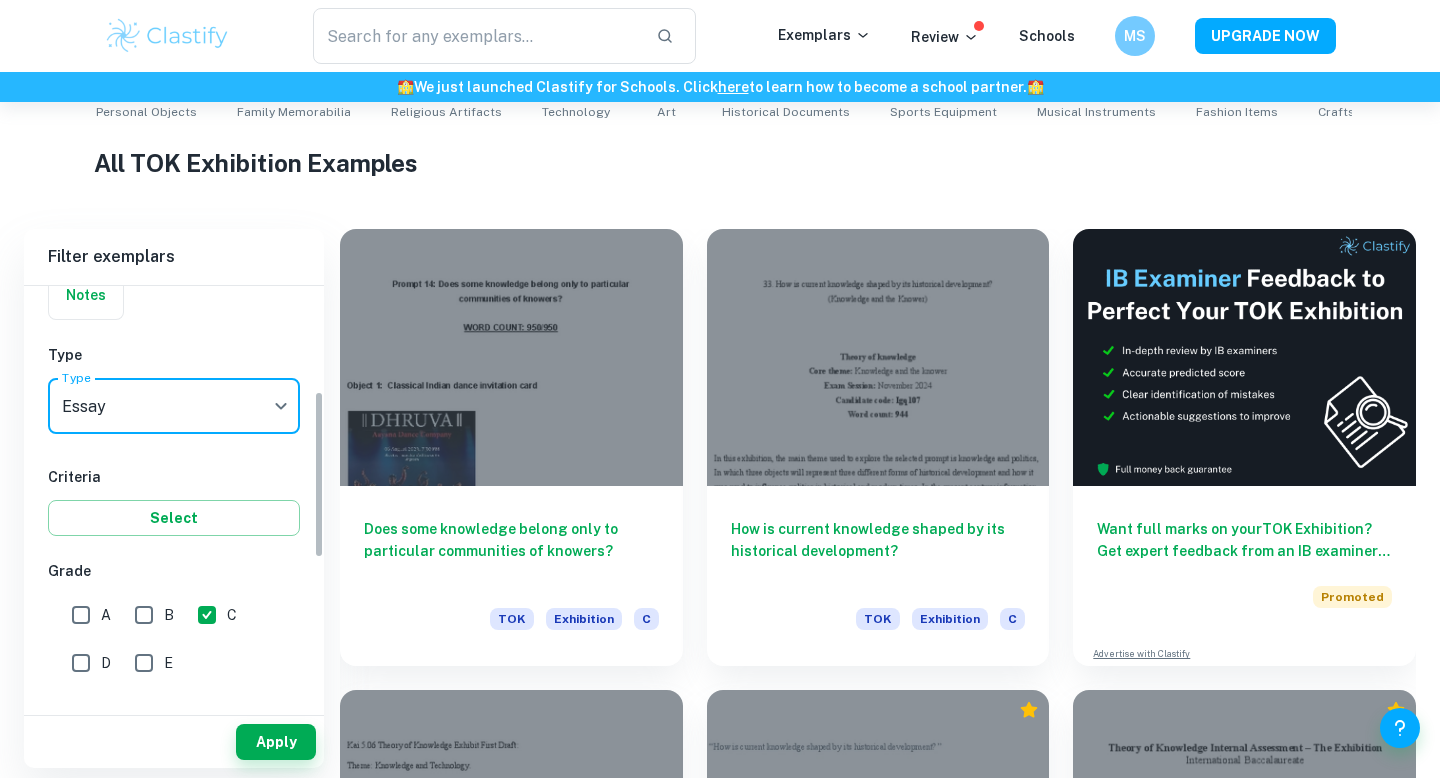 scroll, scrollTop: 296, scrollLeft: 0, axis: vertical 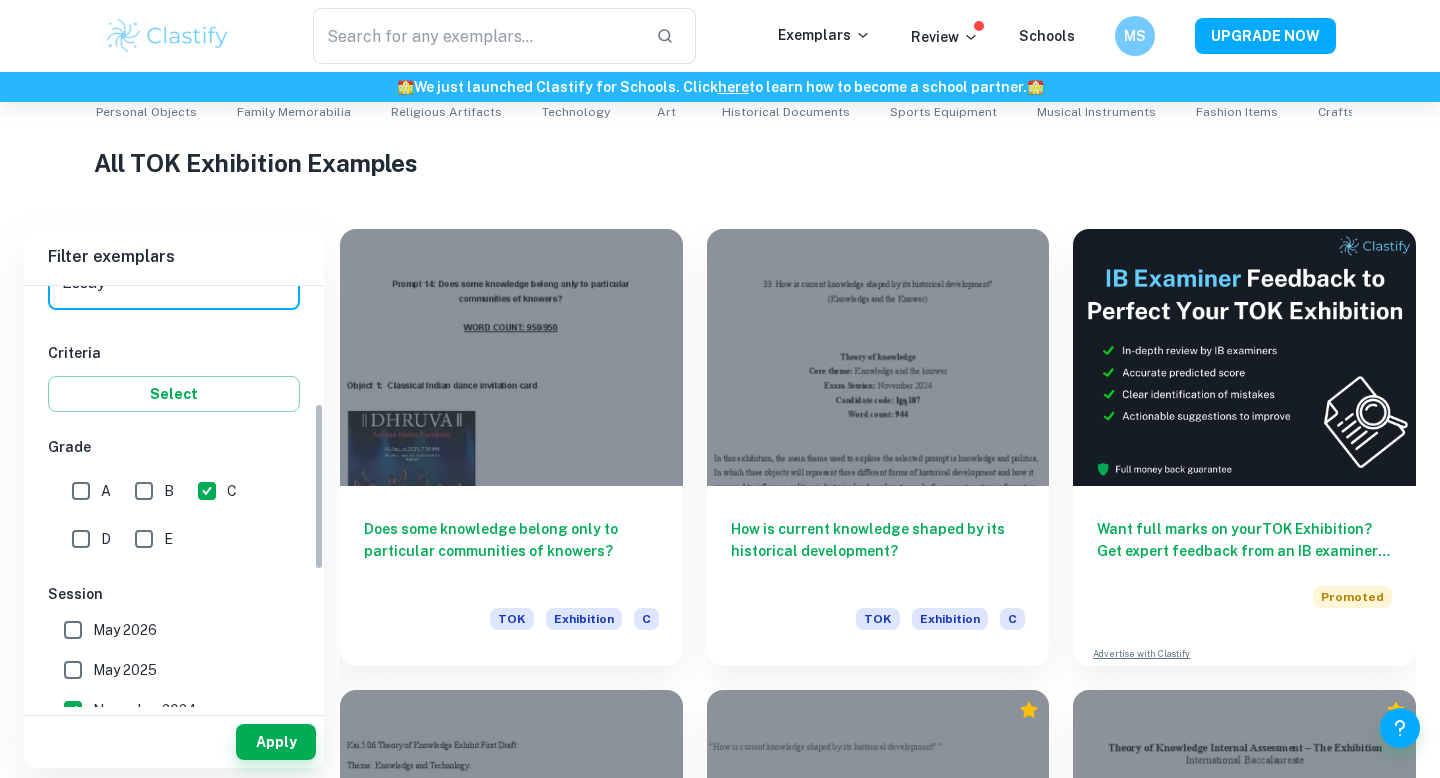 click on "C" at bounding box center [207, 491] 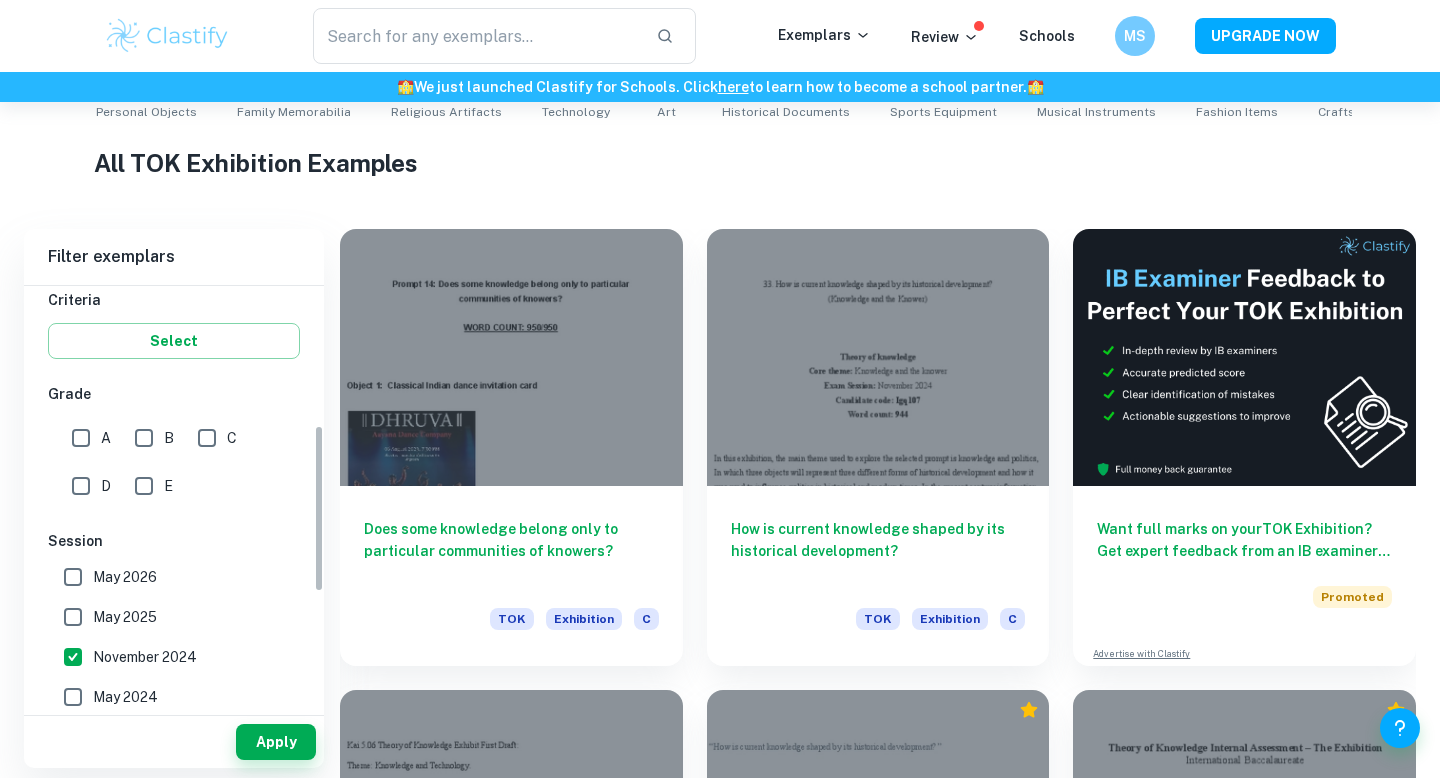 scroll, scrollTop: 351, scrollLeft: 0, axis: vertical 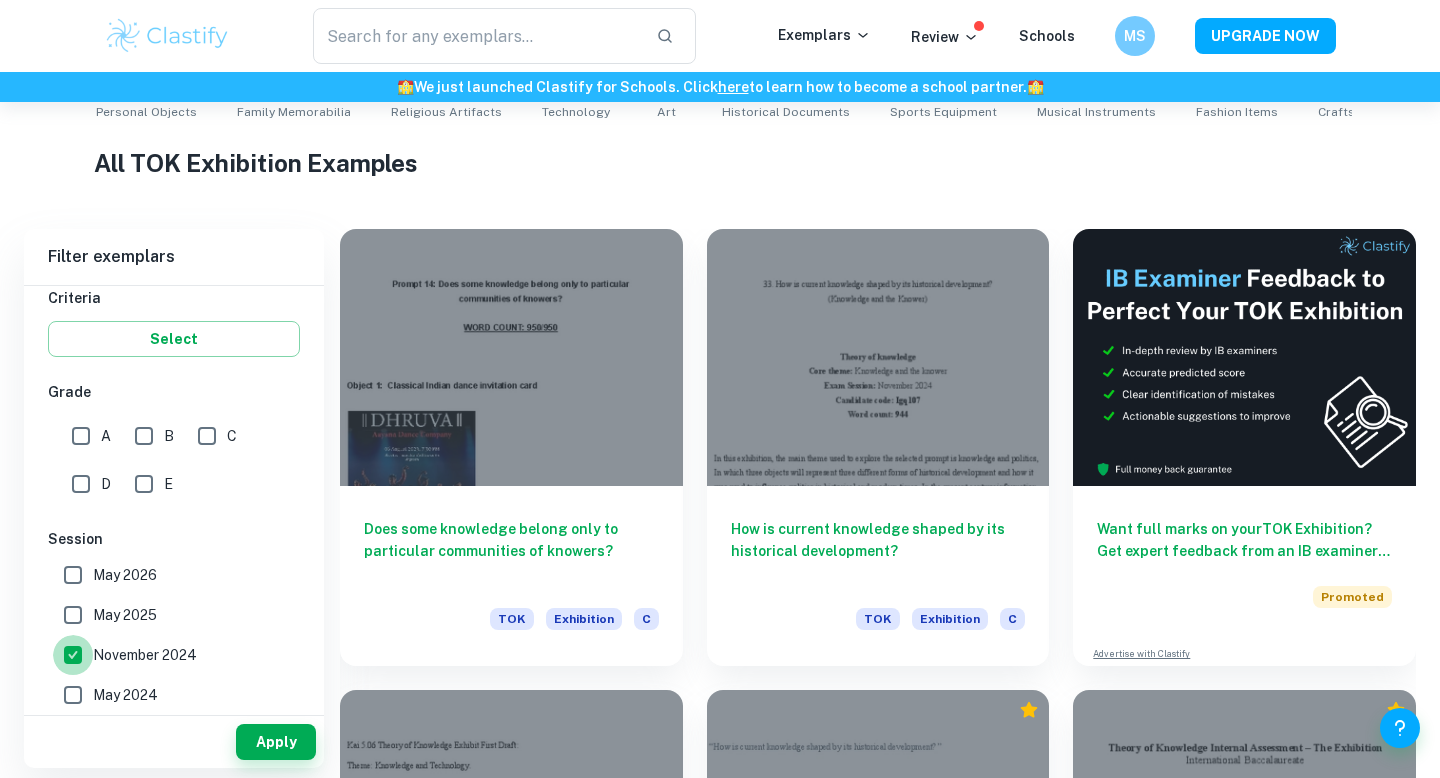 click on "November 2024" at bounding box center (73, 655) 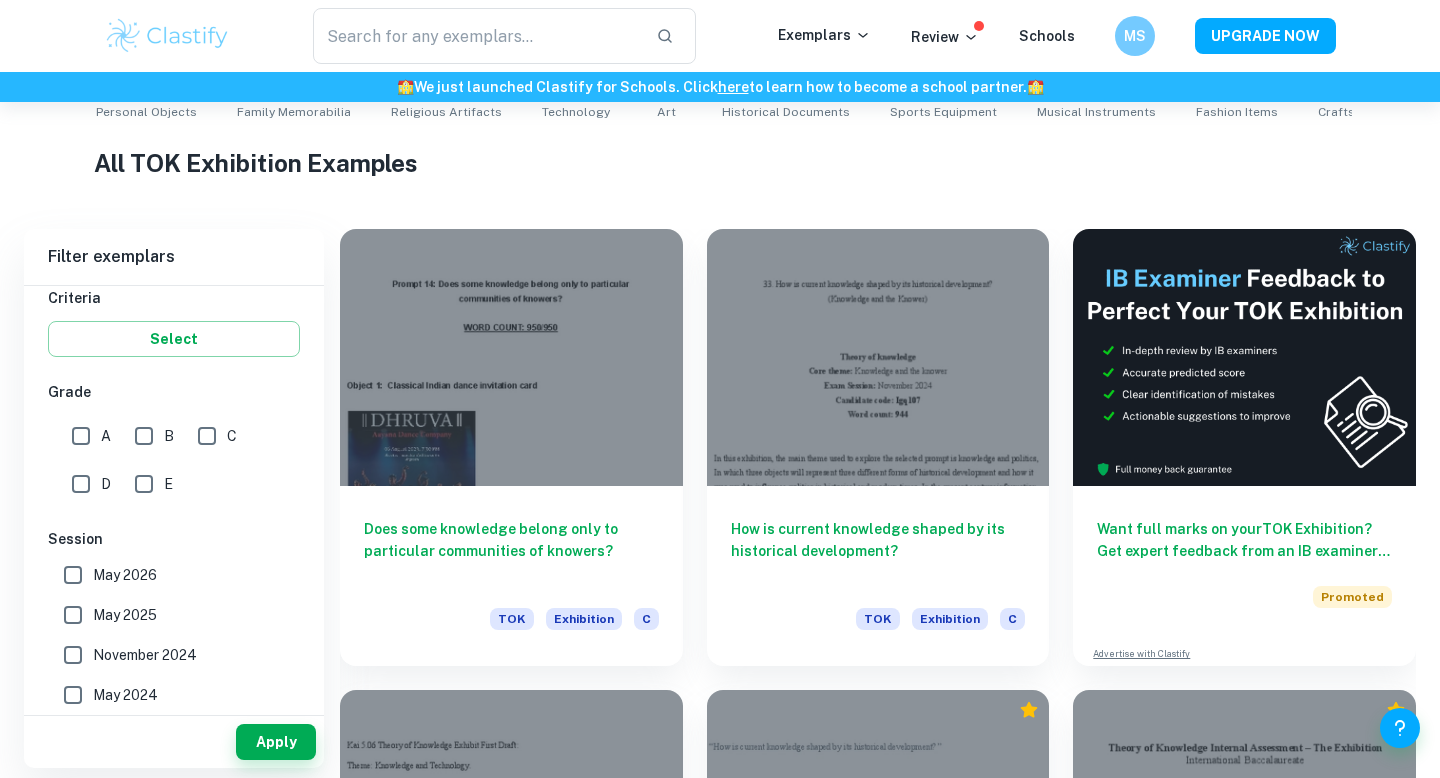 click on "May 2025" at bounding box center [73, 615] 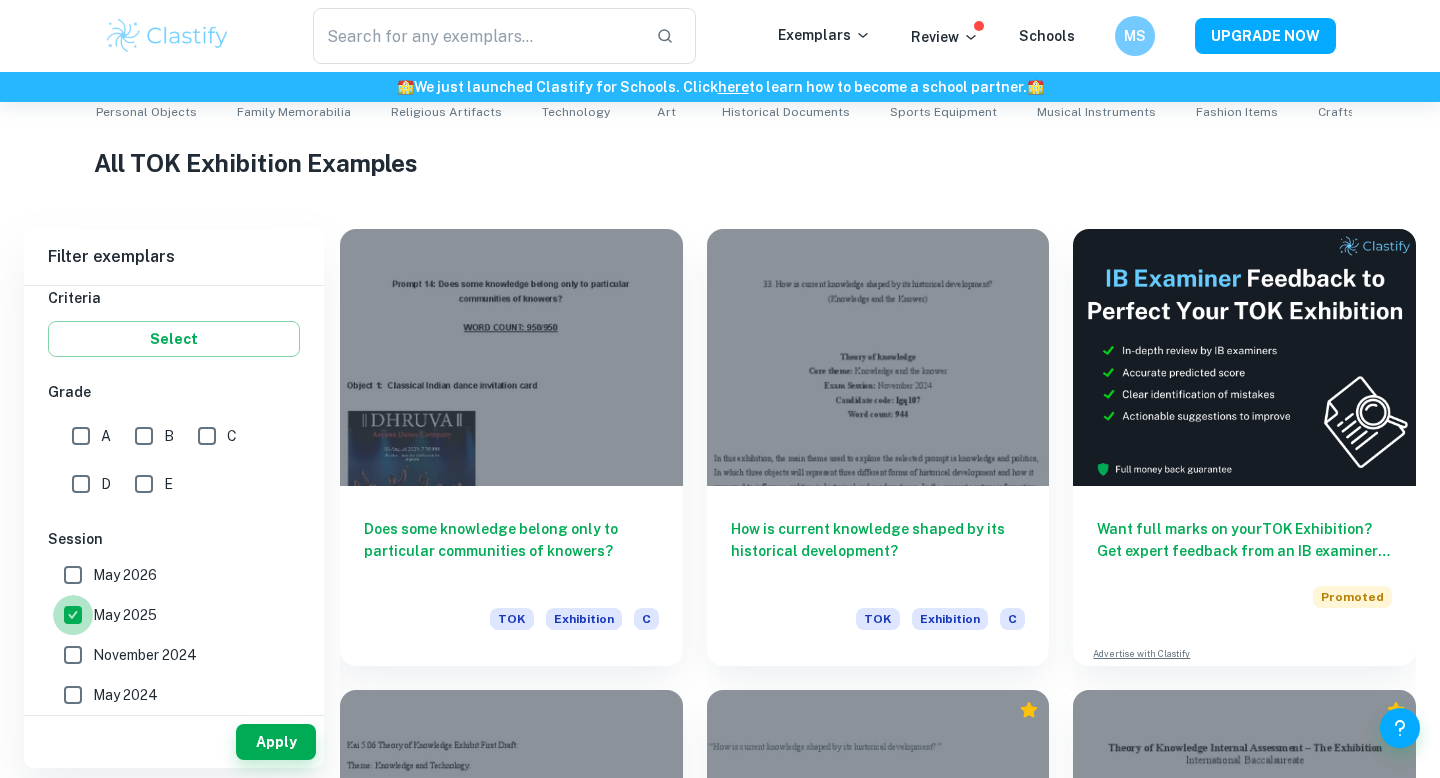 click on "May 2025" at bounding box center [73, 615] 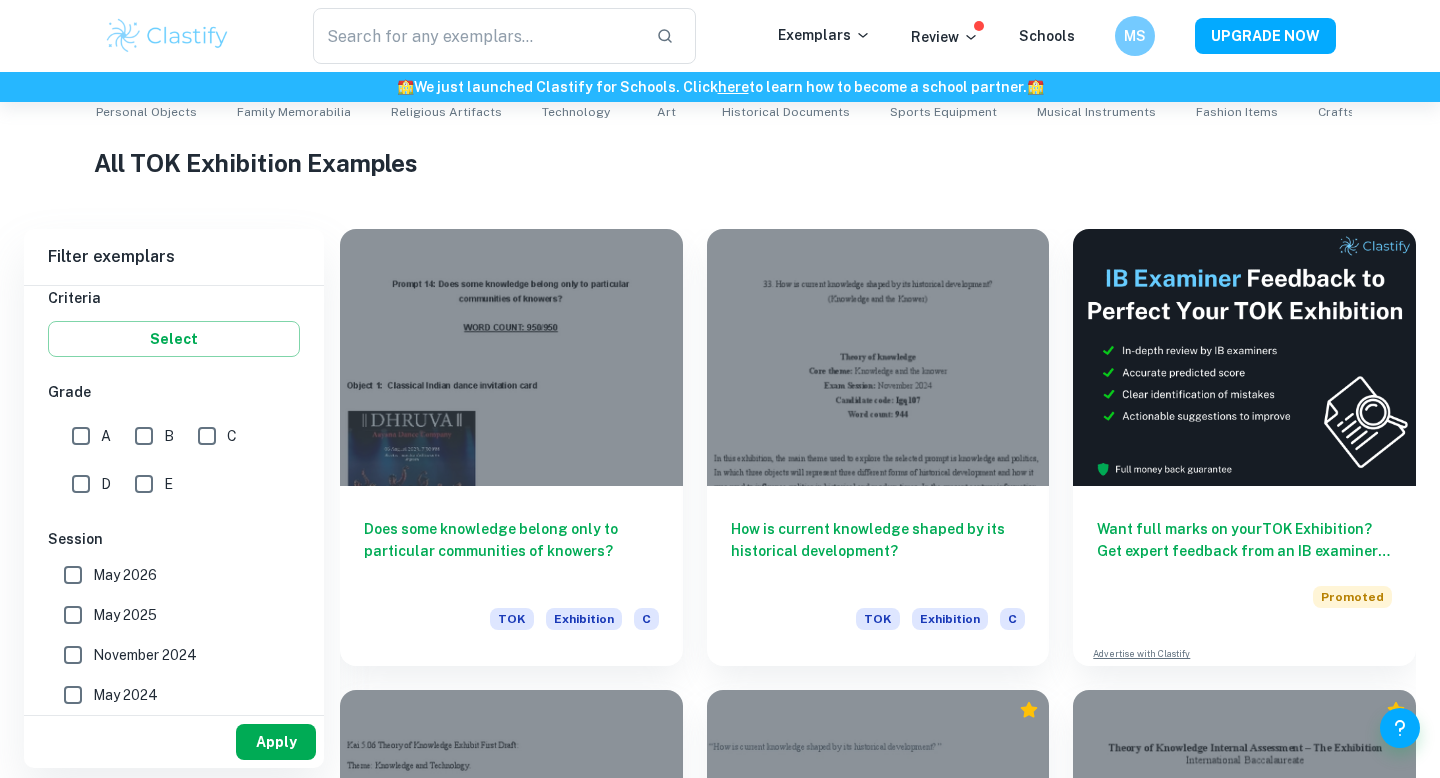 click on "Apply" at bounding box center (276, 742) 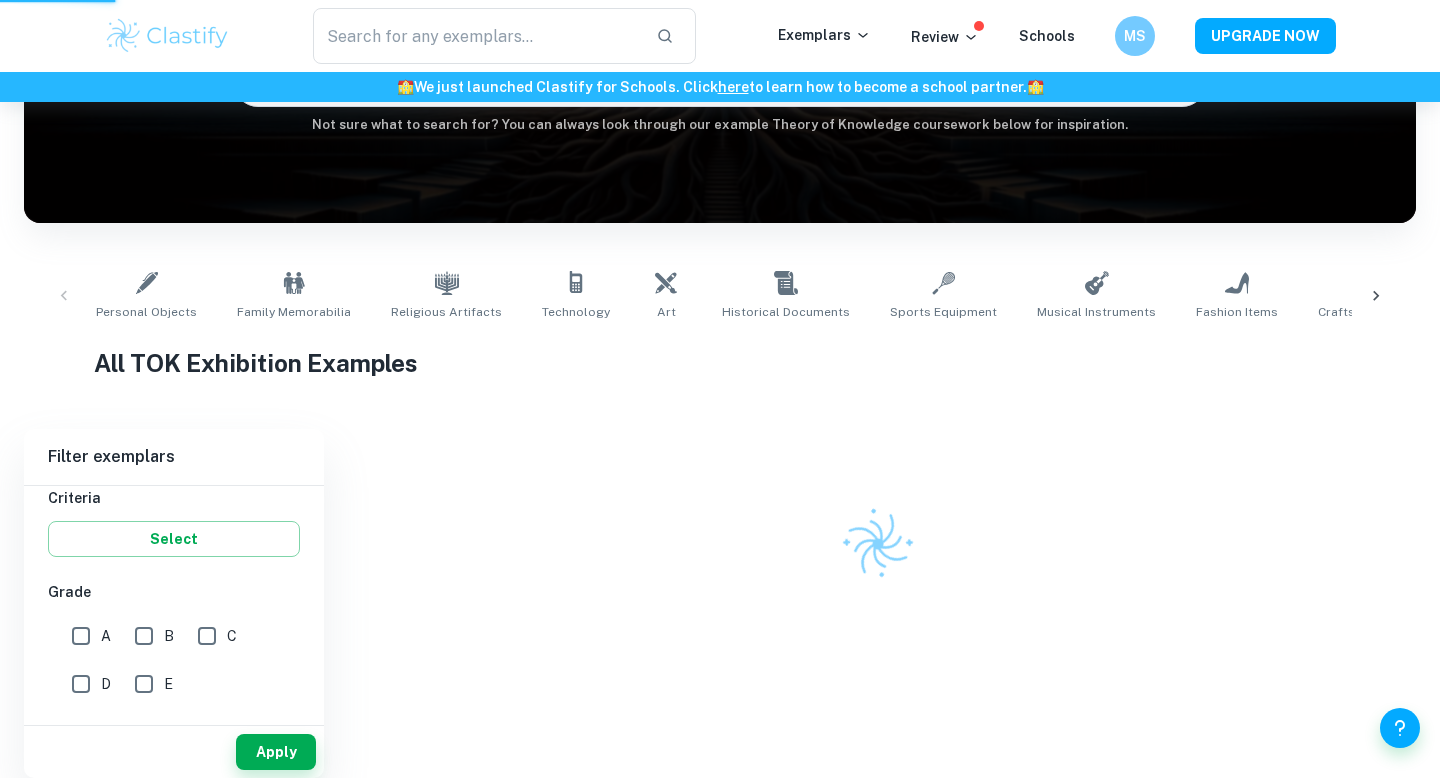 scroll, scrollTop: 225, scrollLeft: 0, axis: vertical 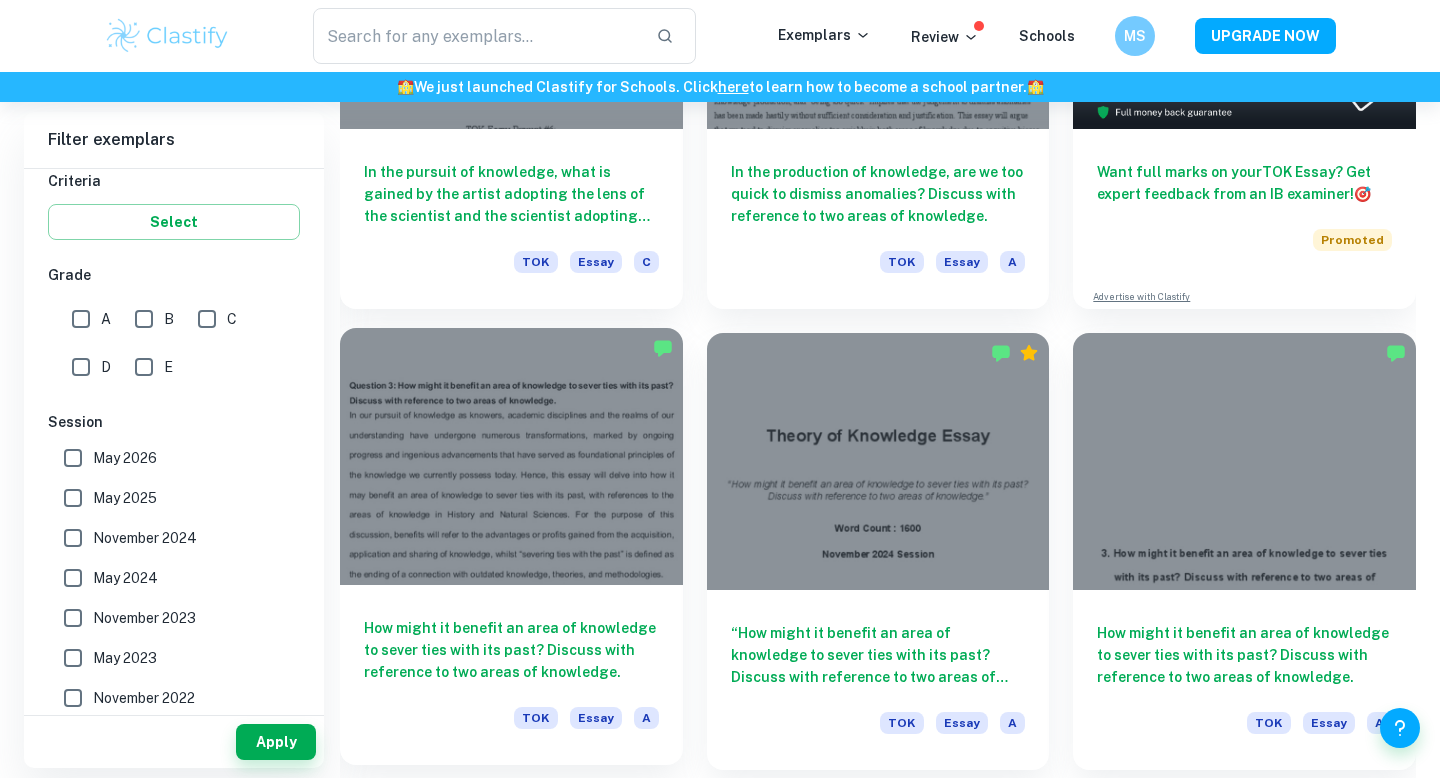 click at bounding box center [511, 456] 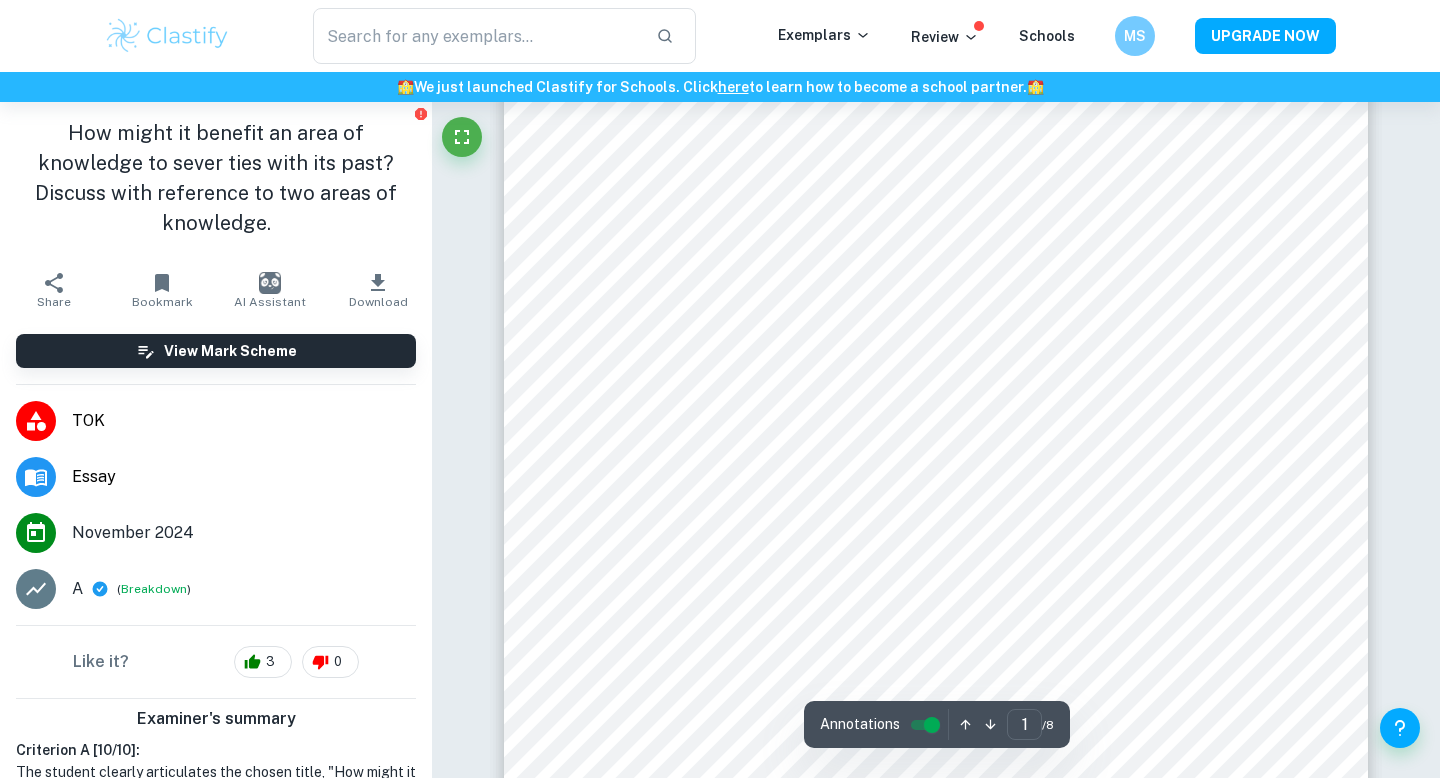 scroll, scrollTop: 62, scrollLeft: 0, axis: vertical 